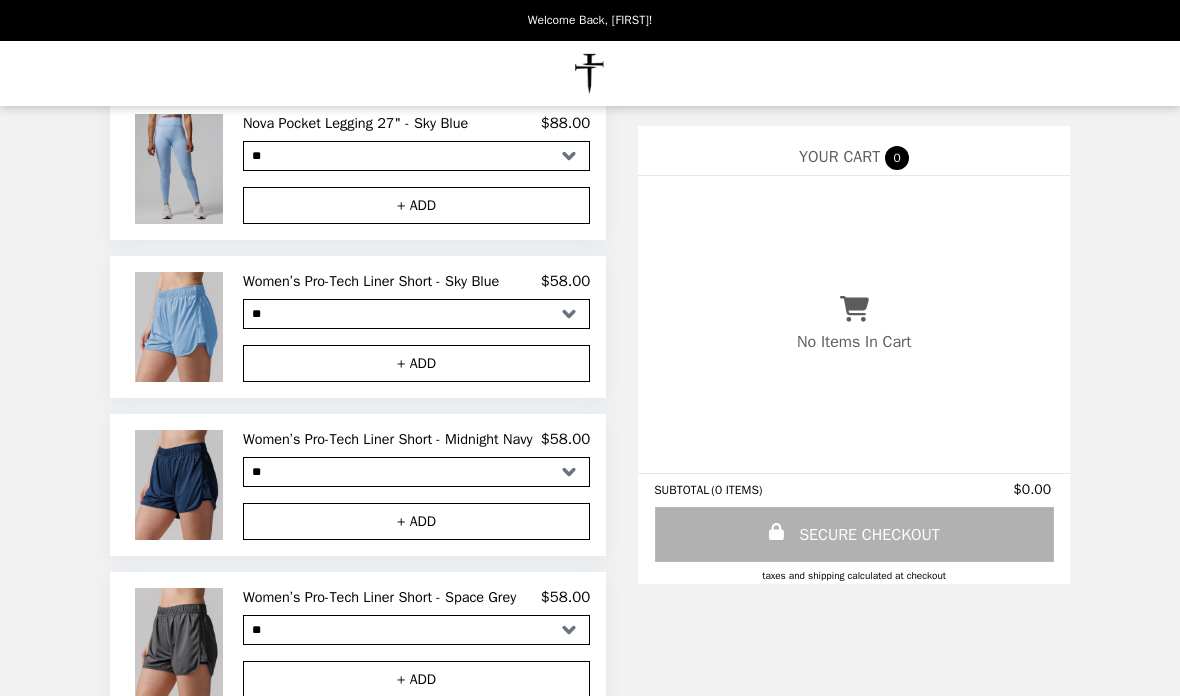 scroll, scrollTop: 0, scrollLeft: 0, axis: both 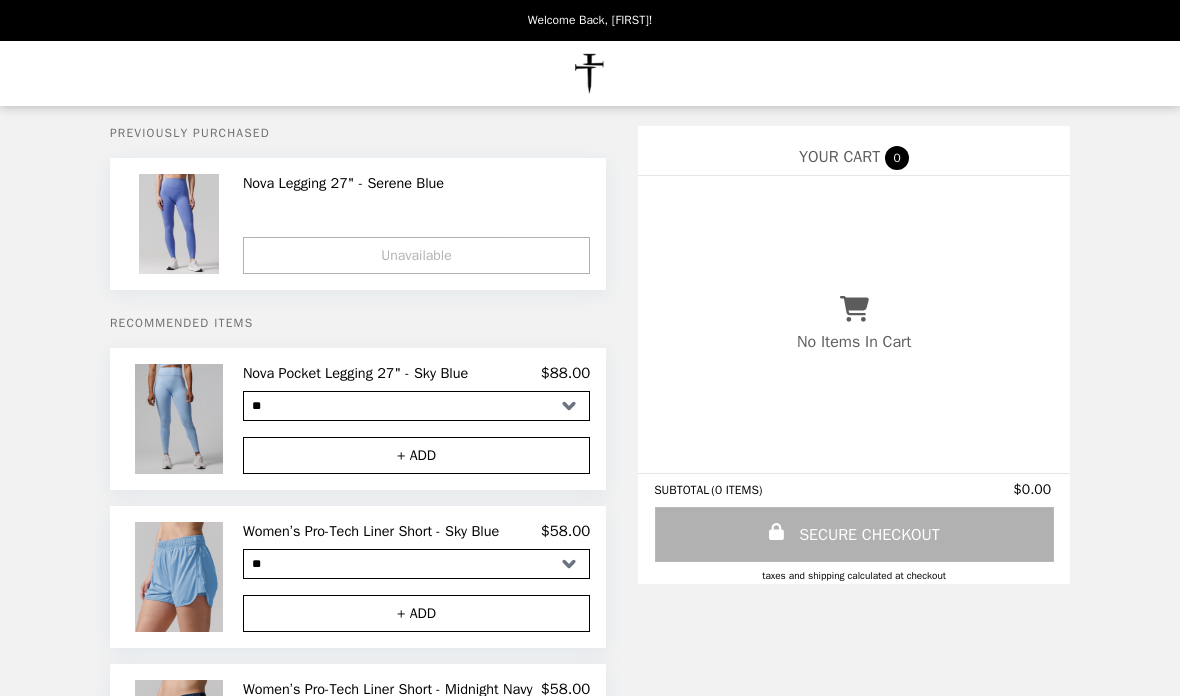 click at bounding box center [590, 73] 